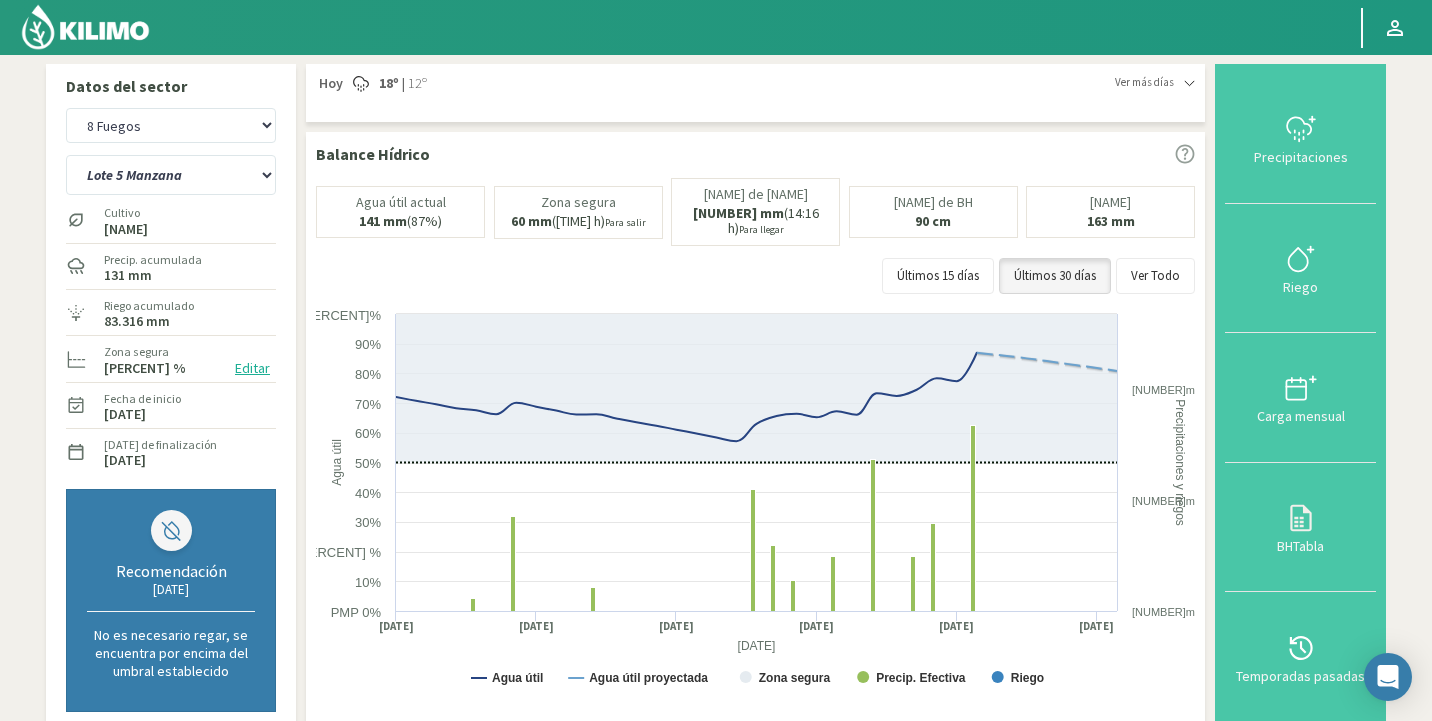 scroll, scrollTop: 0, scrollLeft: 0, axis: both 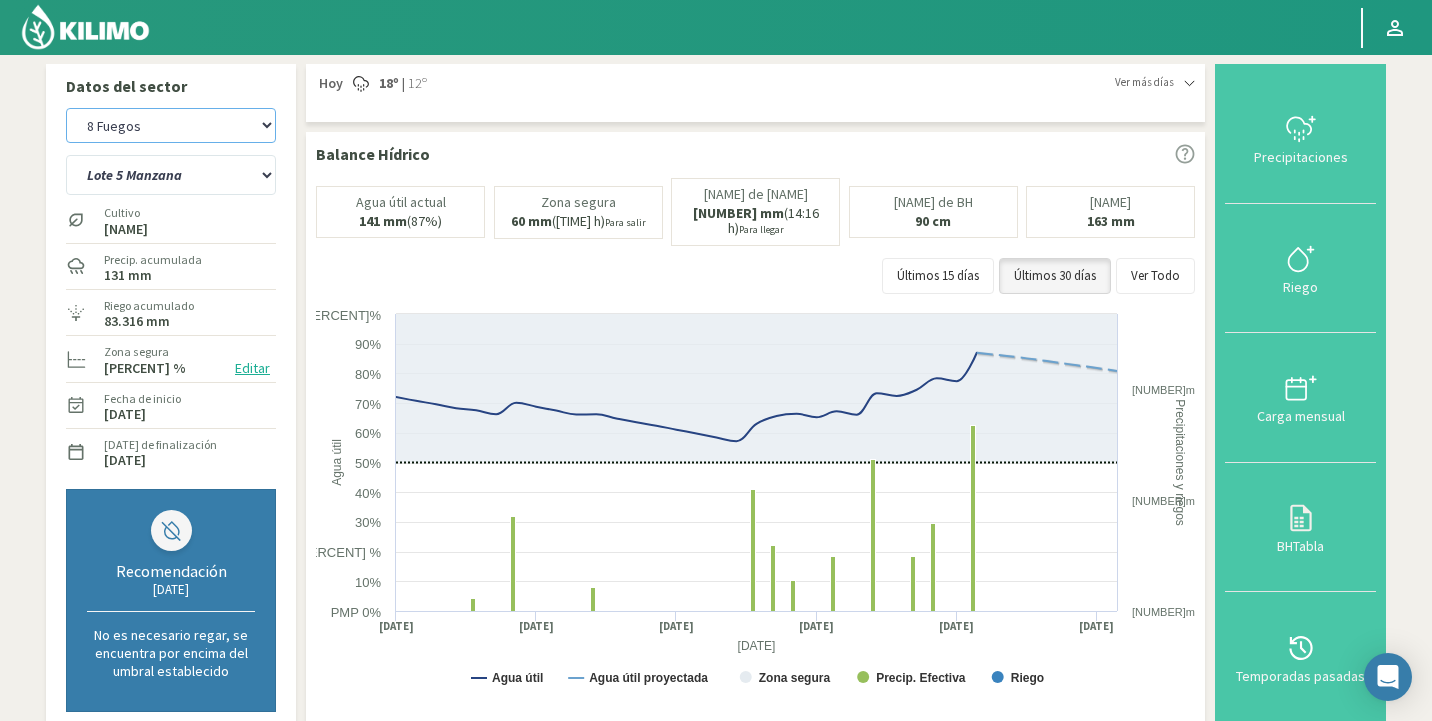 click on "8 Fuegos   Agr. Andres Paul Errazuriz   Agr. Cardonal   Agr. El Carmelo   Agr. Huertos de Chocalan   Agrícola AJL   Agrícola Bakia   Agrícola Bakia - IC   Agrícola Exser - Campo Los Andes   Agricola FM Hermanos   Agrícola La Laguna (Samuel Ovalle) - IC   Agrícola Santa Magdalena (E. Ovalle) - IC   Agr. Las Riendas   Agr. Nieto - Florencia   Agr. Nieto - San Andrés   Agrorreina Parcela 27   Agrorreina Parcela 42   Agrorreina Parcela 44   Agrorreina Parcela 46   Agrorreina Parcela 47   Agrorreina San Ramon   AgroUC - IC   Agr. Pabellón   Agr. San José   Agr. Santa Elena - Colina   Agr. Santa Laura - Romanini - Cítricos   Agr. Santa Magdalena   Agr. Sutil   Agr. Varagui - Rosario 2   Agr. Viconto Campo Maipo   Agr. Viconto Campo Viluco   Ag. Santa Laura -Cas1   Ag. Santa Laura -Cas2   Ag. Santa Laura -Cas3   Ag. Santa Laura - Santa Teresa   Agua del Valle - San Gregorio   Agua del Valle - San Lorenzo   Agua del Valle - Santa Emilia   Albigasta - 1m   Albigasta - 2m   BaFarms   Bidarte   Bidarte" at bounding box center (171, 125) 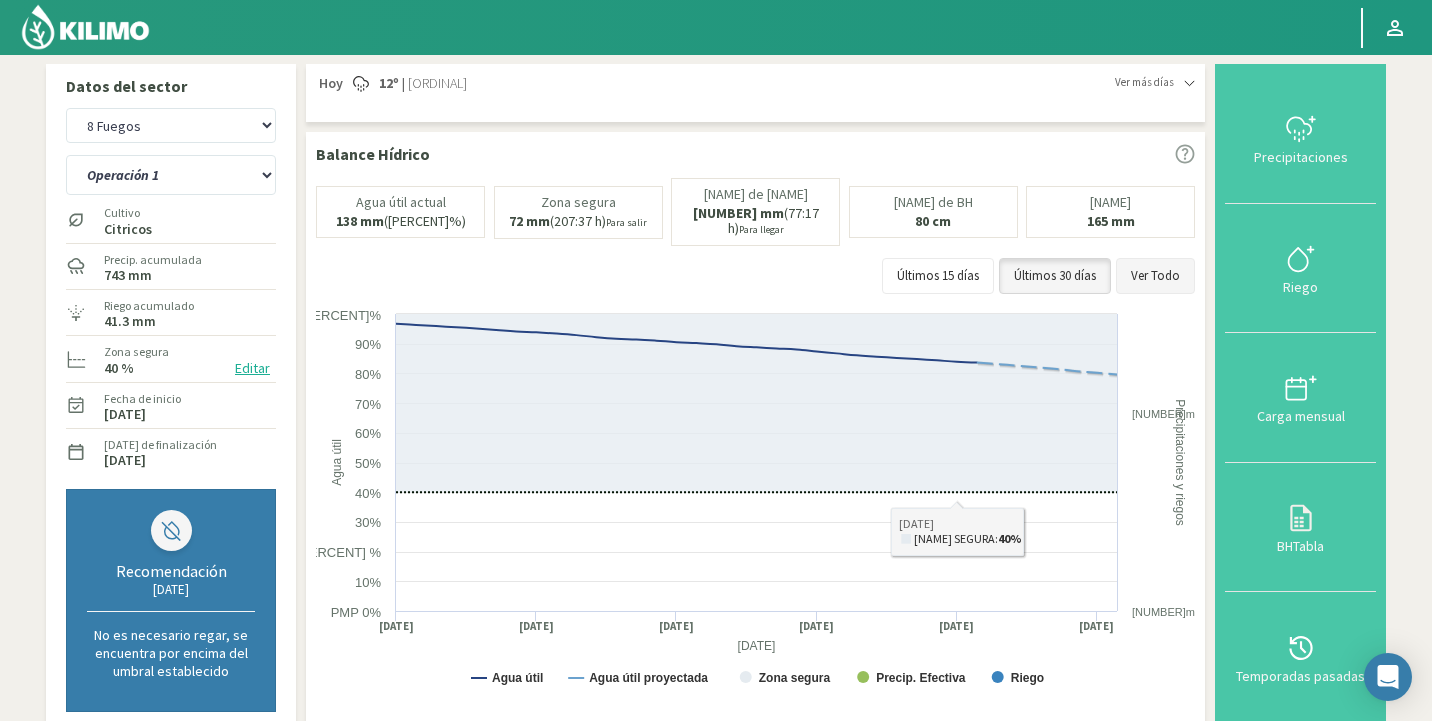 click on "Ver Todo" at bounding box center (1155, 276) 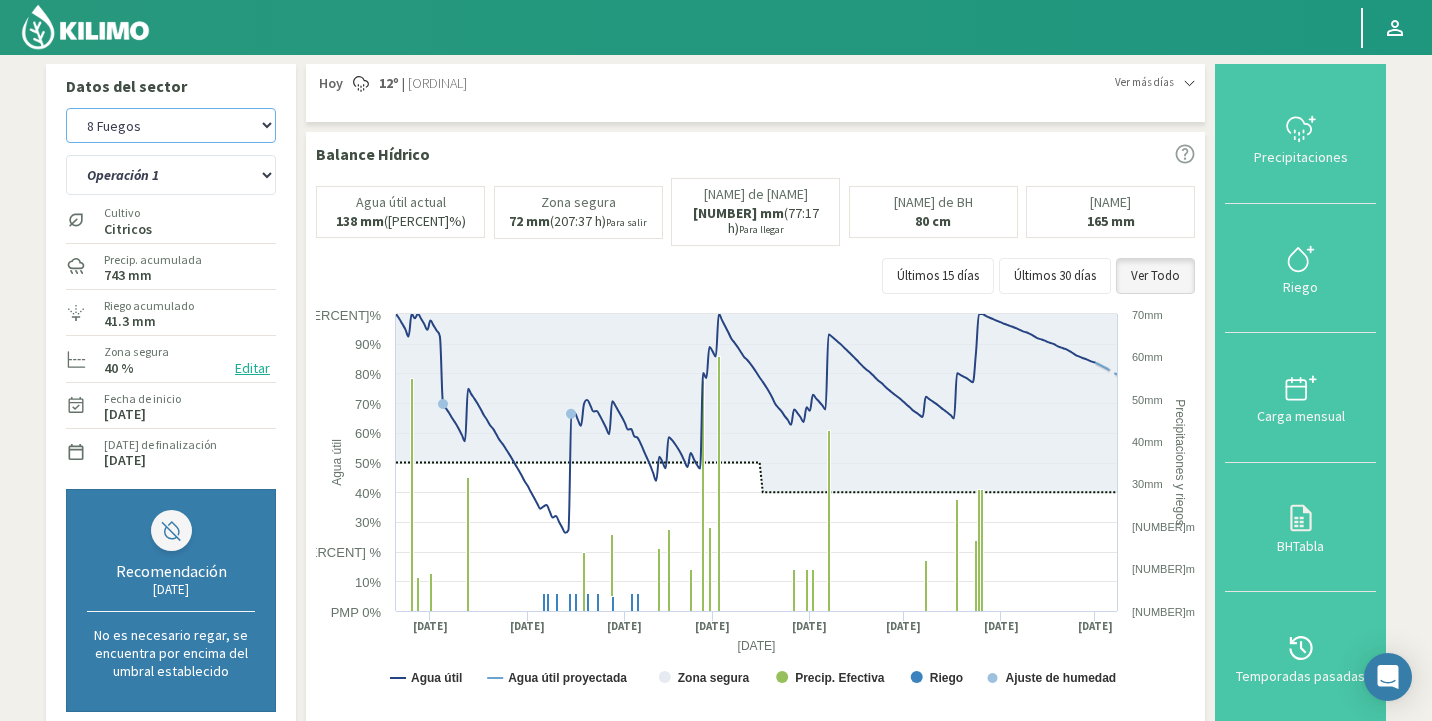 click on "8 Fuegos   Agr. [LAST_NAME]   Agr. Cardonal   Agr. El Carmelo   Agr. Huertos de Chocalan   Agrícola AJL   Agrícola Bakia   Agrícola Bakia - IC   Agrícola Exser - Campo Los Andes   Agricola FM Hermanos   Agrícola La Laguna (Samuel Ovalle) - IC   Agrícola Santa Magdalena (E. Ovalle) - IC   Agr. Las Riendas   Agr. [LAST_NAME] - [CITY]   Agr. [LAST_NAME] - San Andrés   Agrorreina Parcela 27   Agrorreina Parcela 42   Agrorreina Parcela 44   Agrorreina Parcela 46   Agrorreina Parcela 47   Agrorreina San Ramon   AgroUC - IC   Agr. Pabellón   Agr. Pelvin   Agr. San José   Agr. Santa Elena - Colina   Agr. Santa Laura - Romanini - Cítricos   Agr. Santa Magdalena   Agr. Sutil   Agr. [LAST_NAME] - [CITY] 2   Agr. Viconto Campo Maipo   Agr. Viconto Campo Viluco   Ag. Santa Laura -Cas1   Ag. Santa Laura -Cas2   Ag. Santa Laura -Cas3   Ag. Santa Laura - Santa Teresa   Agua del Valle - San Gregorio   Agua del Valle - San Lorenzo   Agua del Valle - Santa Emilia   Albigasta - 1m   Albigasta - 2m   BaFarms   Bidarte" at bounding box center [171, 125] 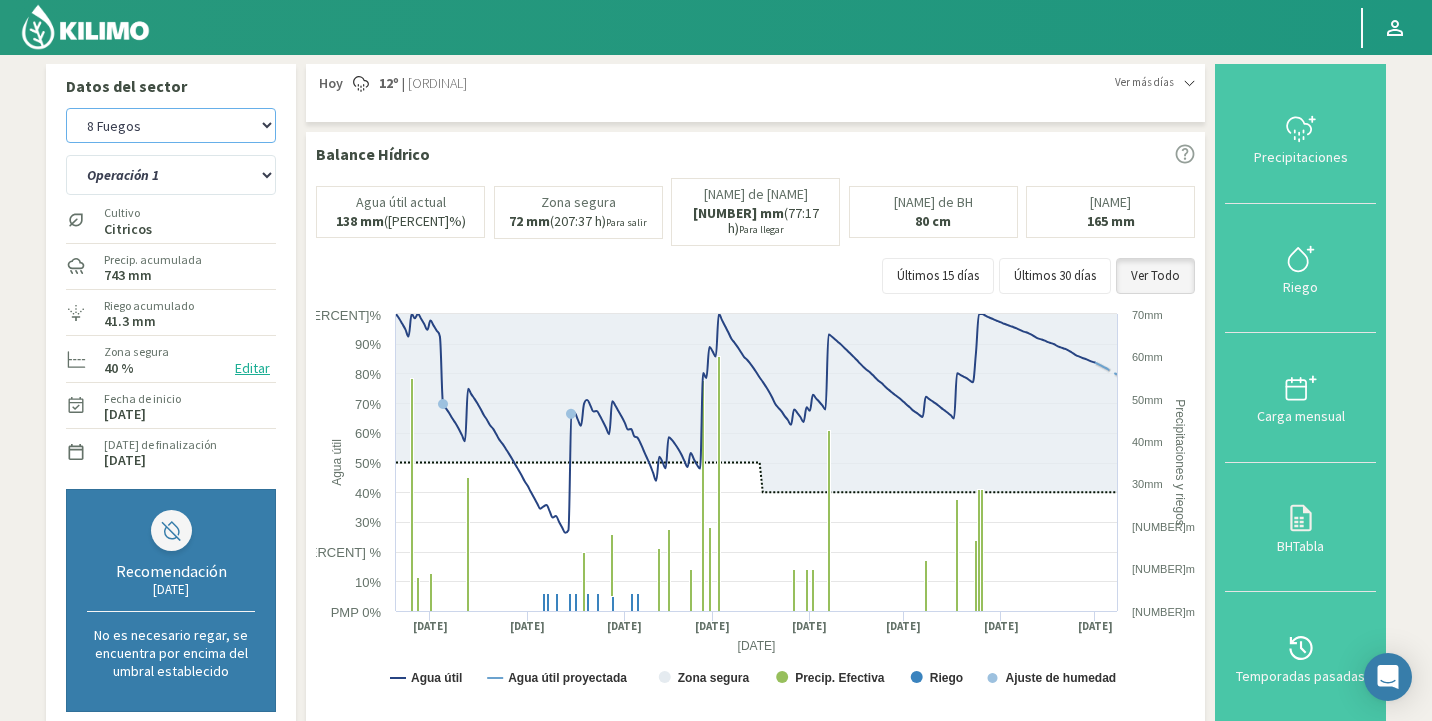 select on "560: Object" 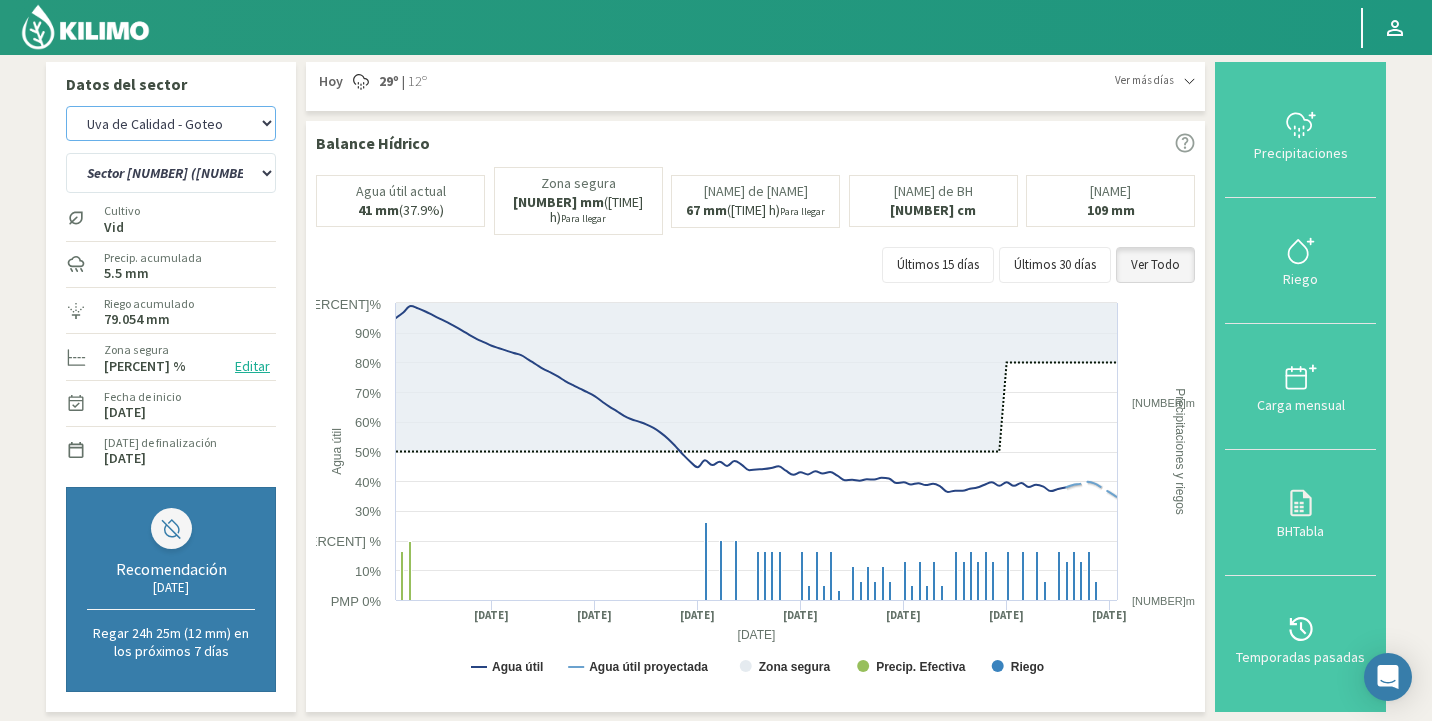 scroll, scrollTop: 0, scrollLeft: 0, axis: both 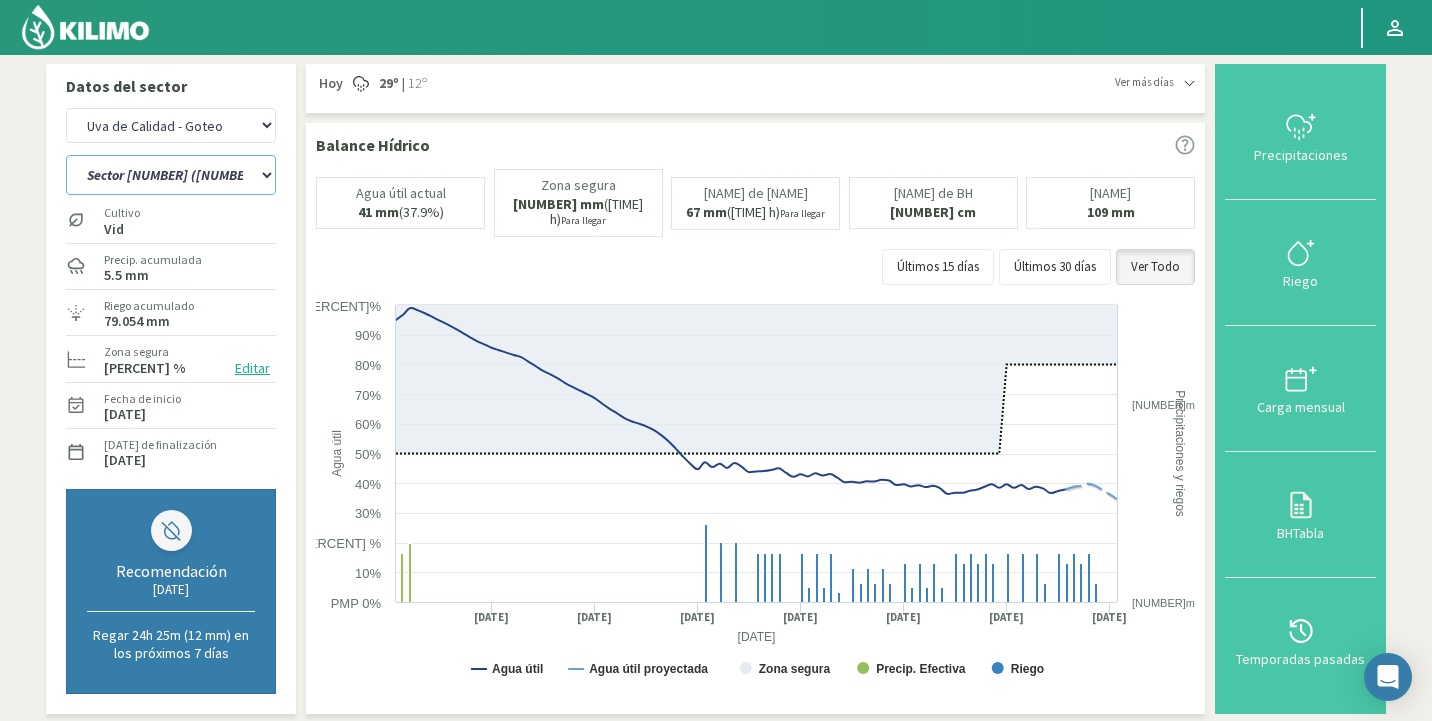 click on "Sector 1 (12-23)   Sector 2 (1-11, 24-26)   Sector 3 (27-28)   Sector 4 (29-39)   Sector 5 (40-47)" at bounding box center (171, 175) 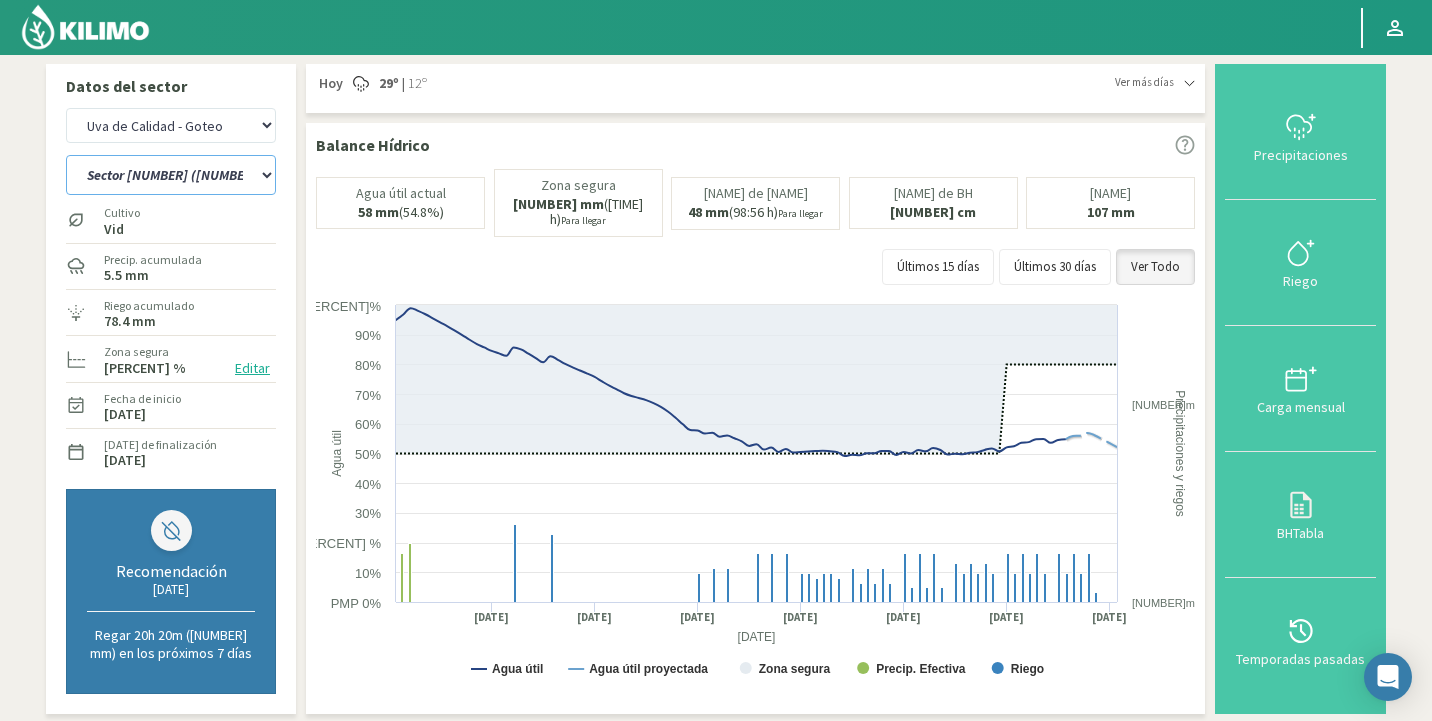 click on "Sector 1 (12-23)   Sector 2 (1-11, 24-26)   Sector 3 (27-28)   Sector 4 (29-39)   Sector 5 (40-47)" at bounding box center [171, 175] 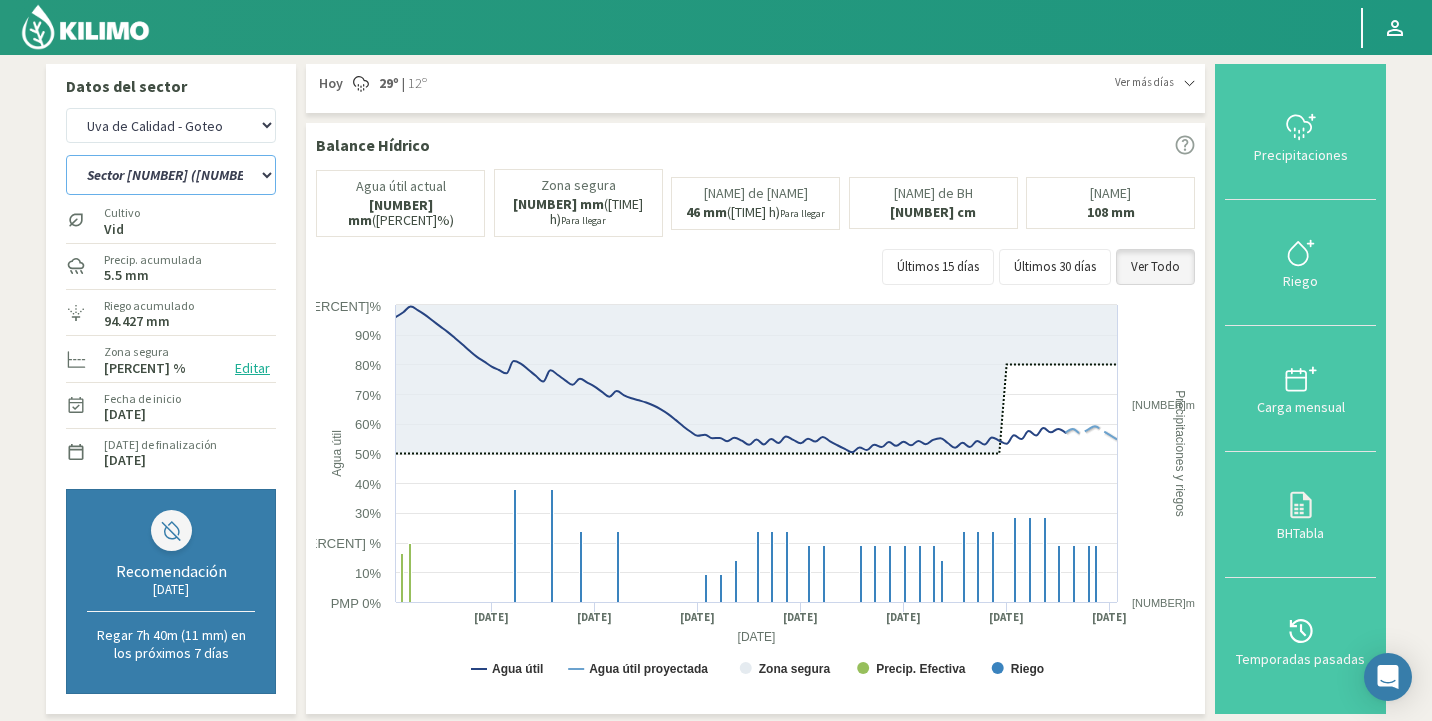 click on "Sector 1 (12-23)   Sector 2 (1-11, 24-26)   Sector 3 (27-28)   Sector 4 (29-39)   Sector 5 (40-47)" at bounding box center [171, 175] 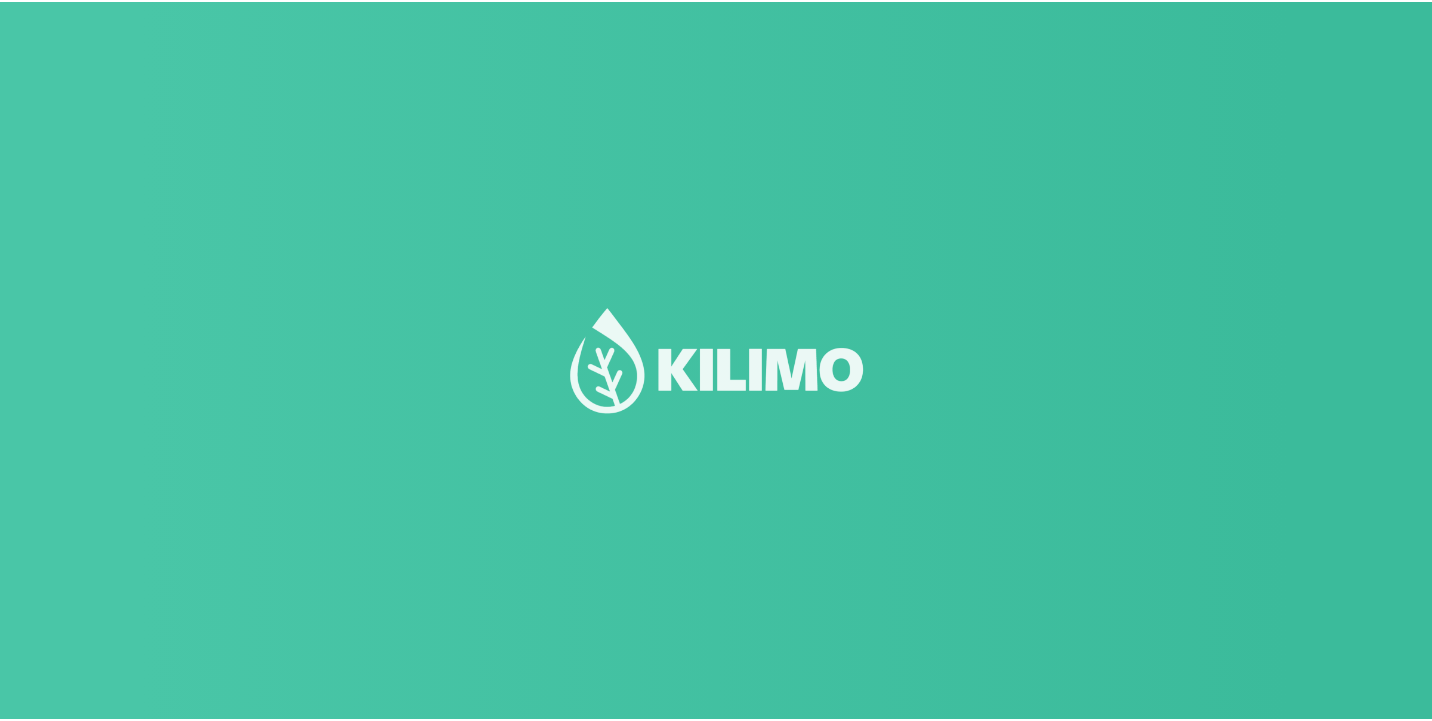 scroll, scrollTop: 0, scrollLeft: 0, axis: both 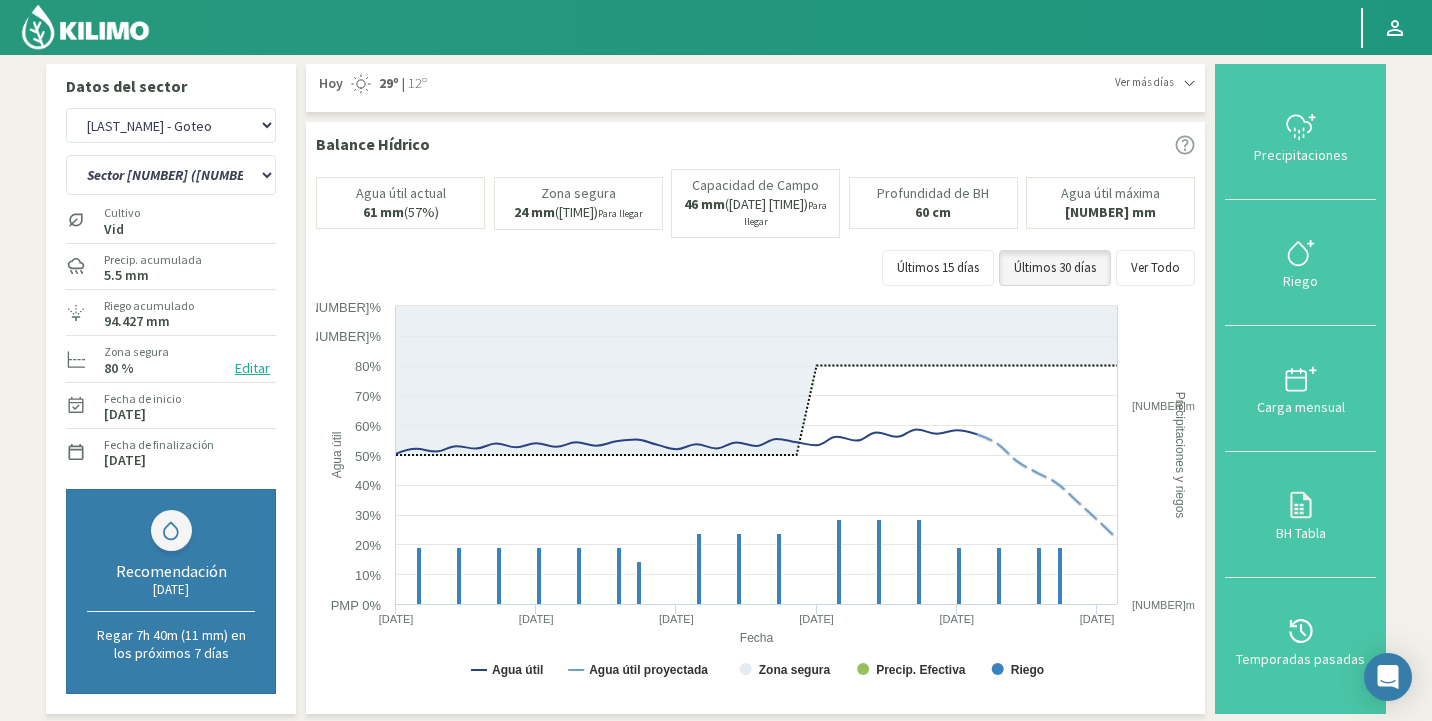 click at bounding box center [85, 27] 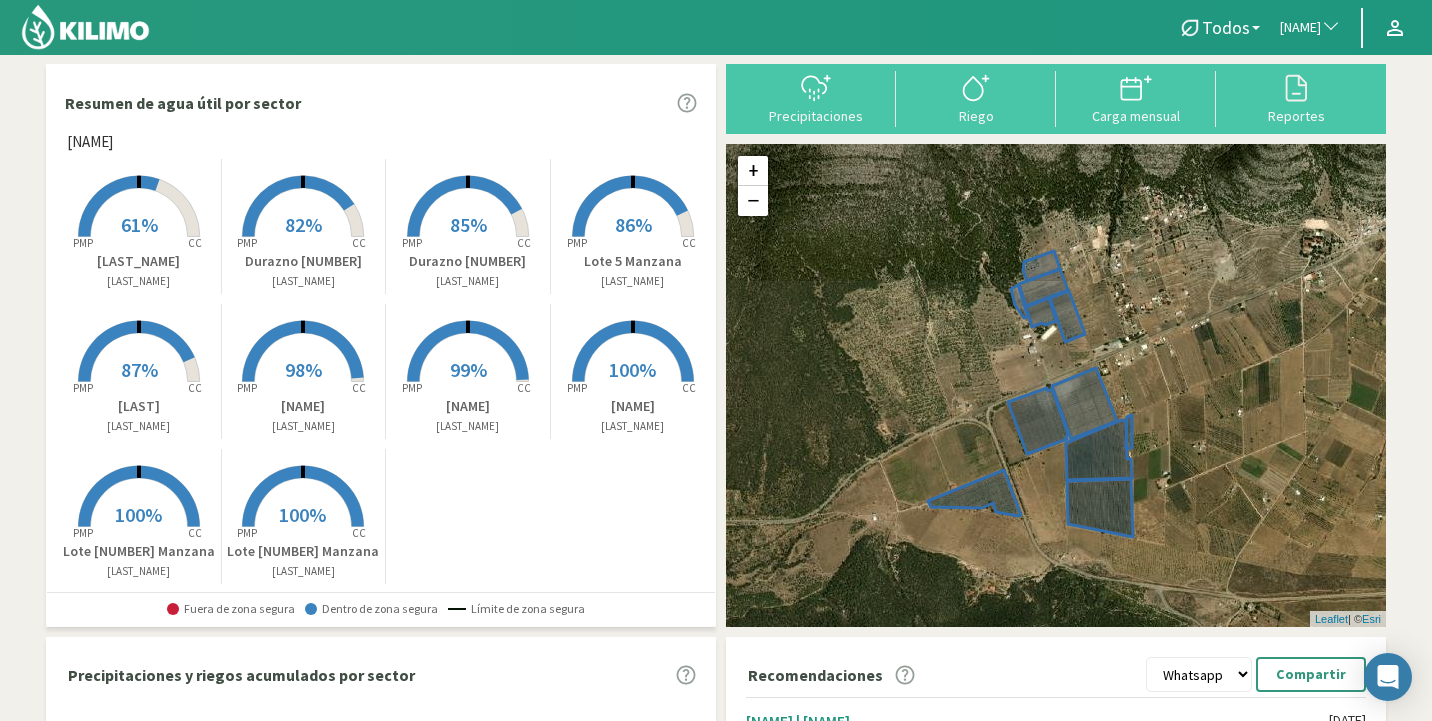 click on "RECANER" at bounding box center (1310, 28) 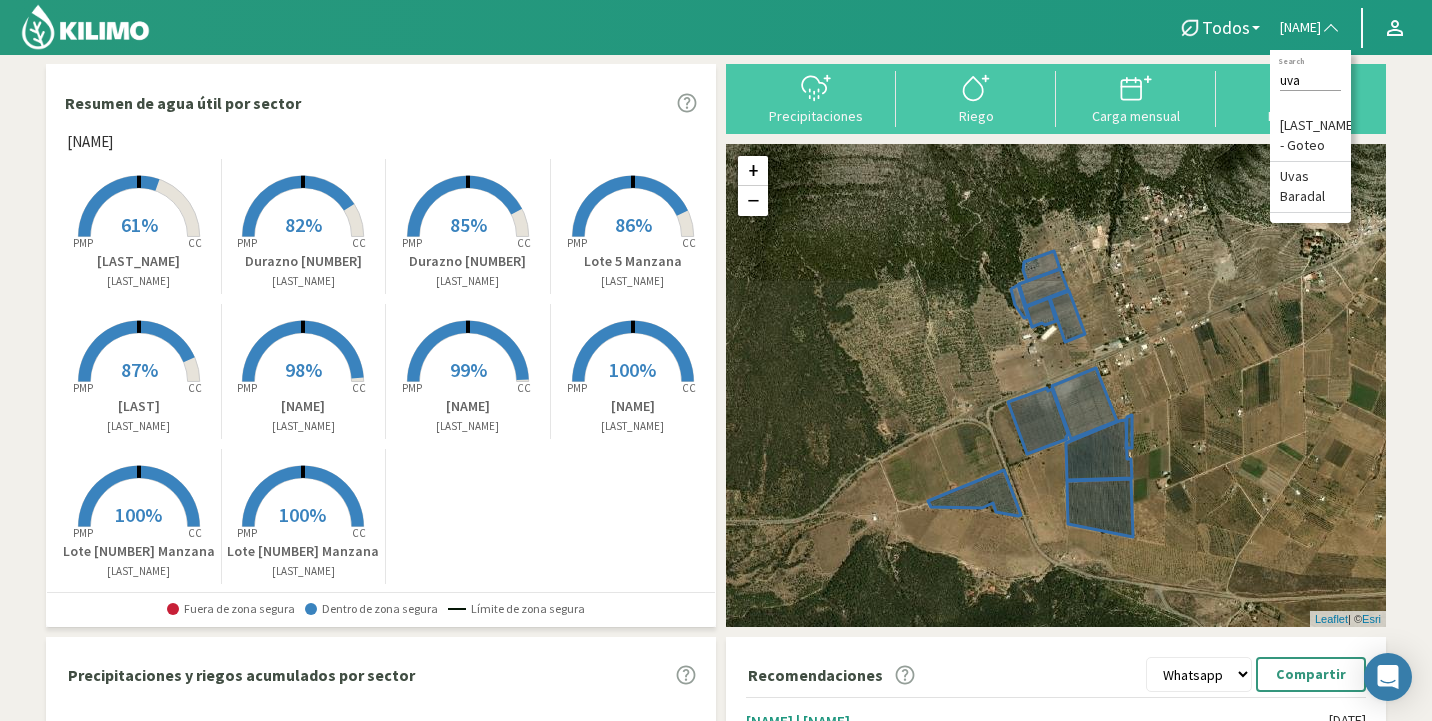 type on "uva" 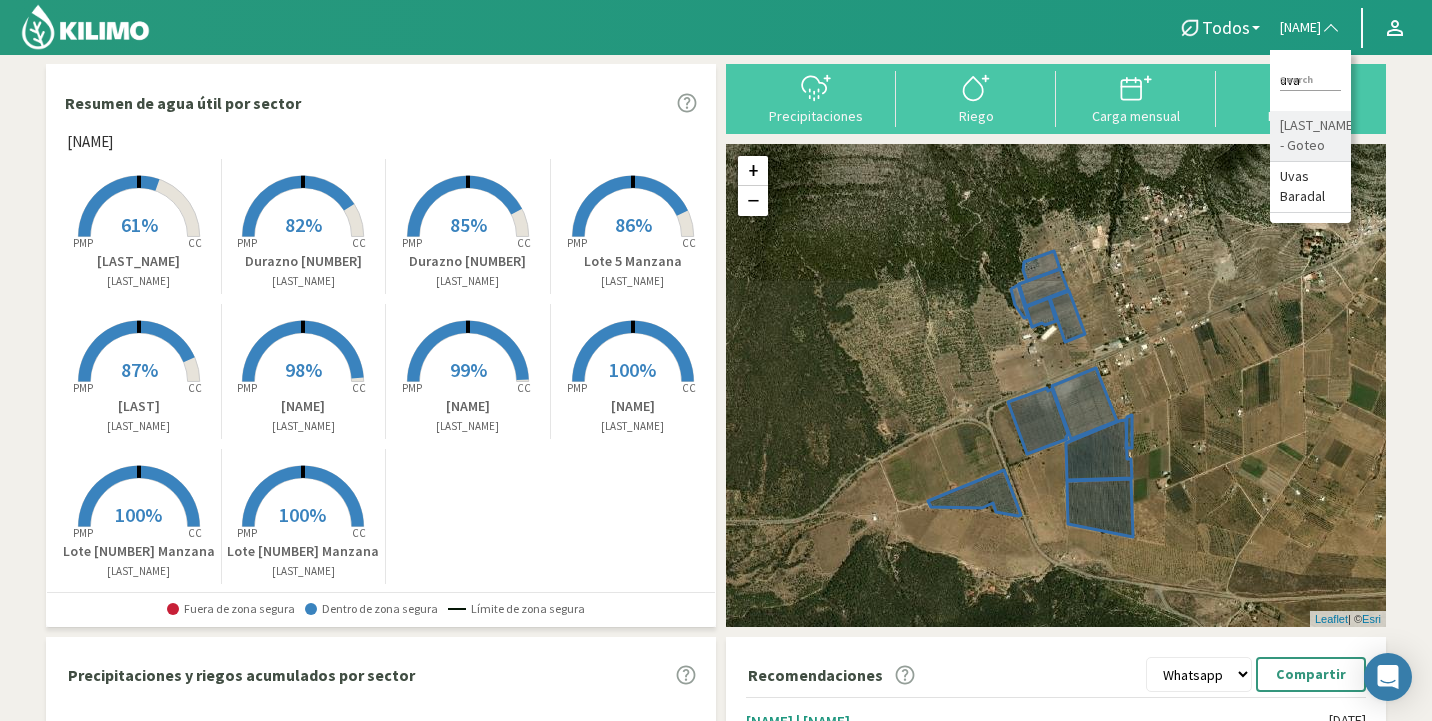 click on "Uva de Calidad - Goteo" at bounding box center [1310, 136] 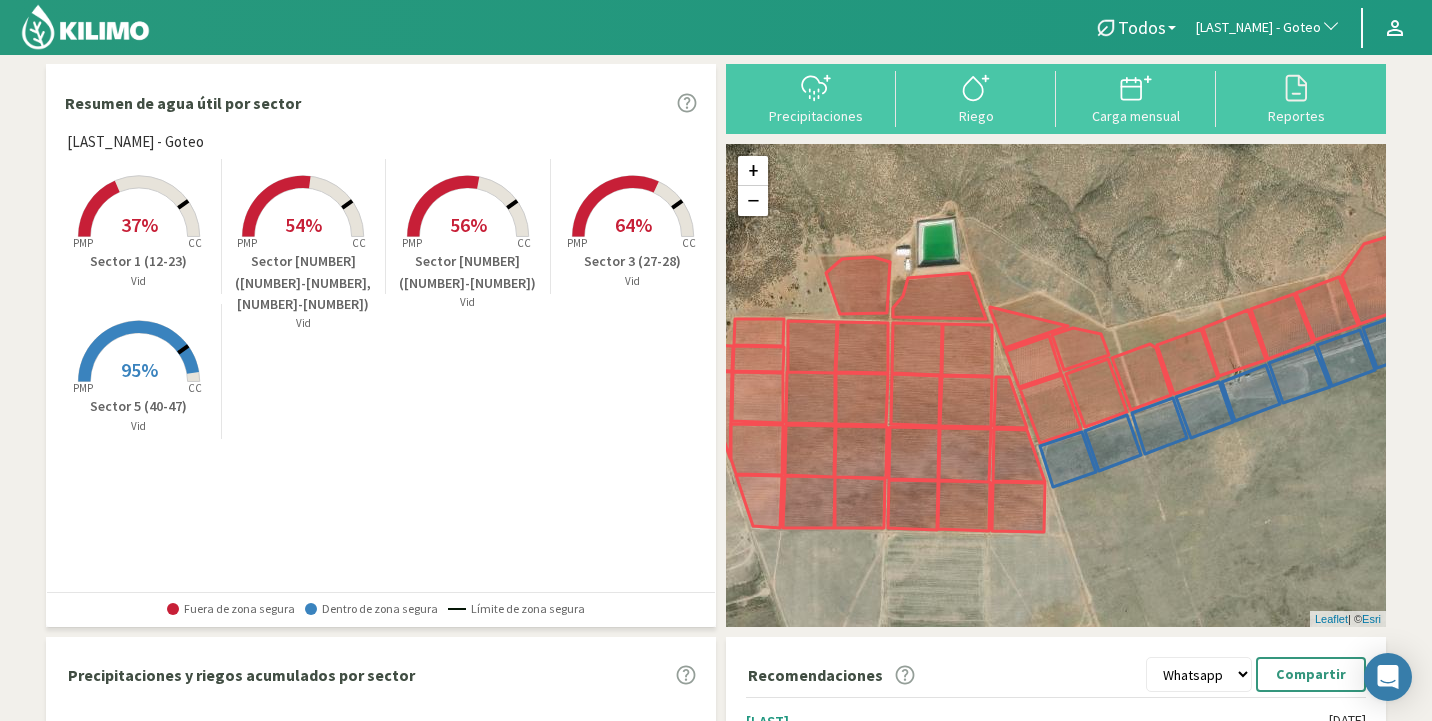 click at bounding box center (139, 239) 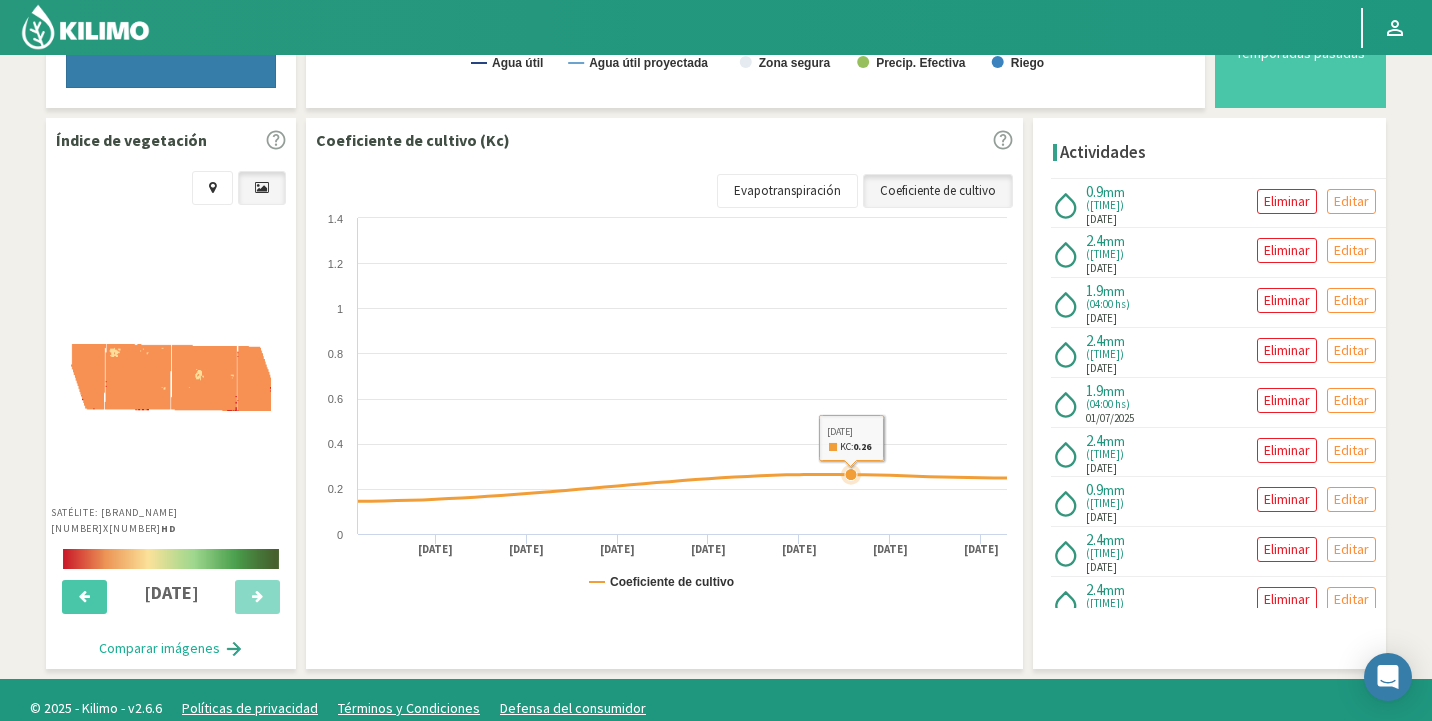 scroll, scrollTop: 0, scrollLeft: 0, axis: both 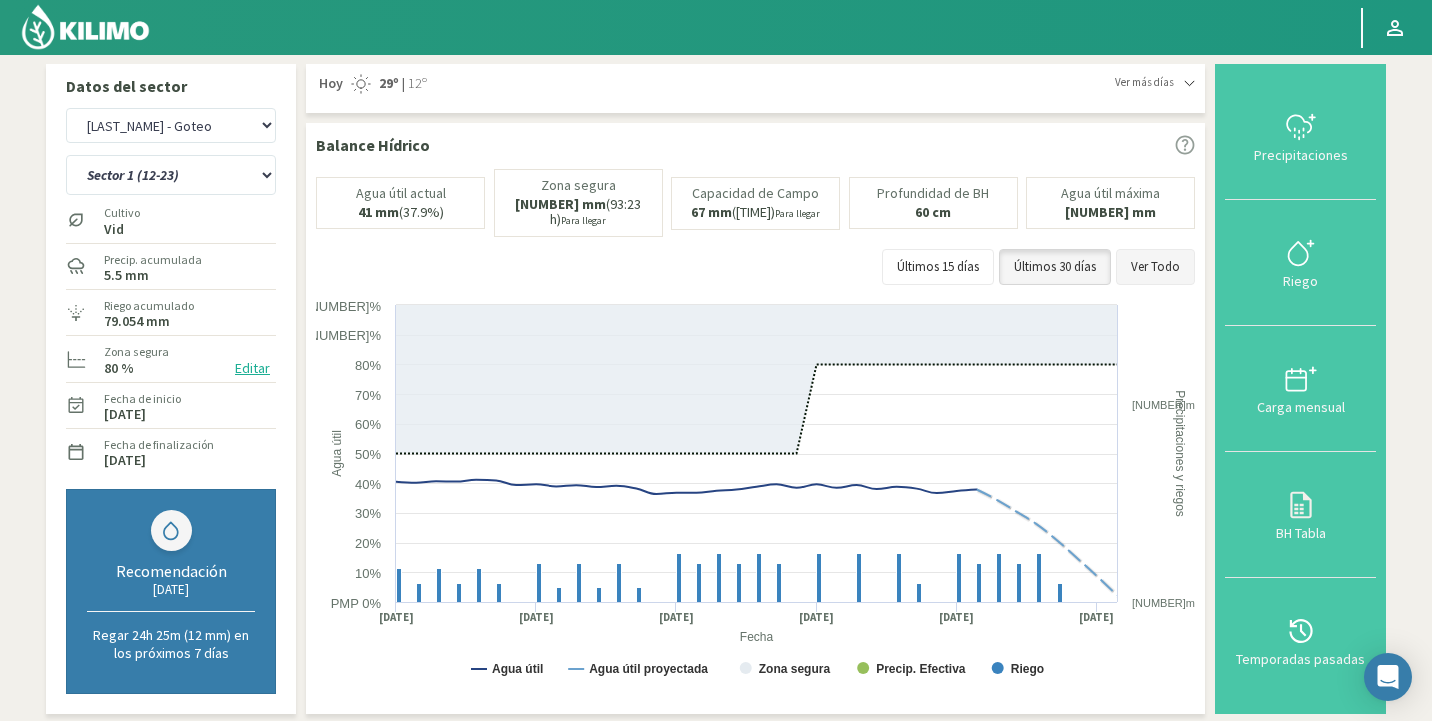 click on "Ver Todo" at bounding box center (1155, 267) 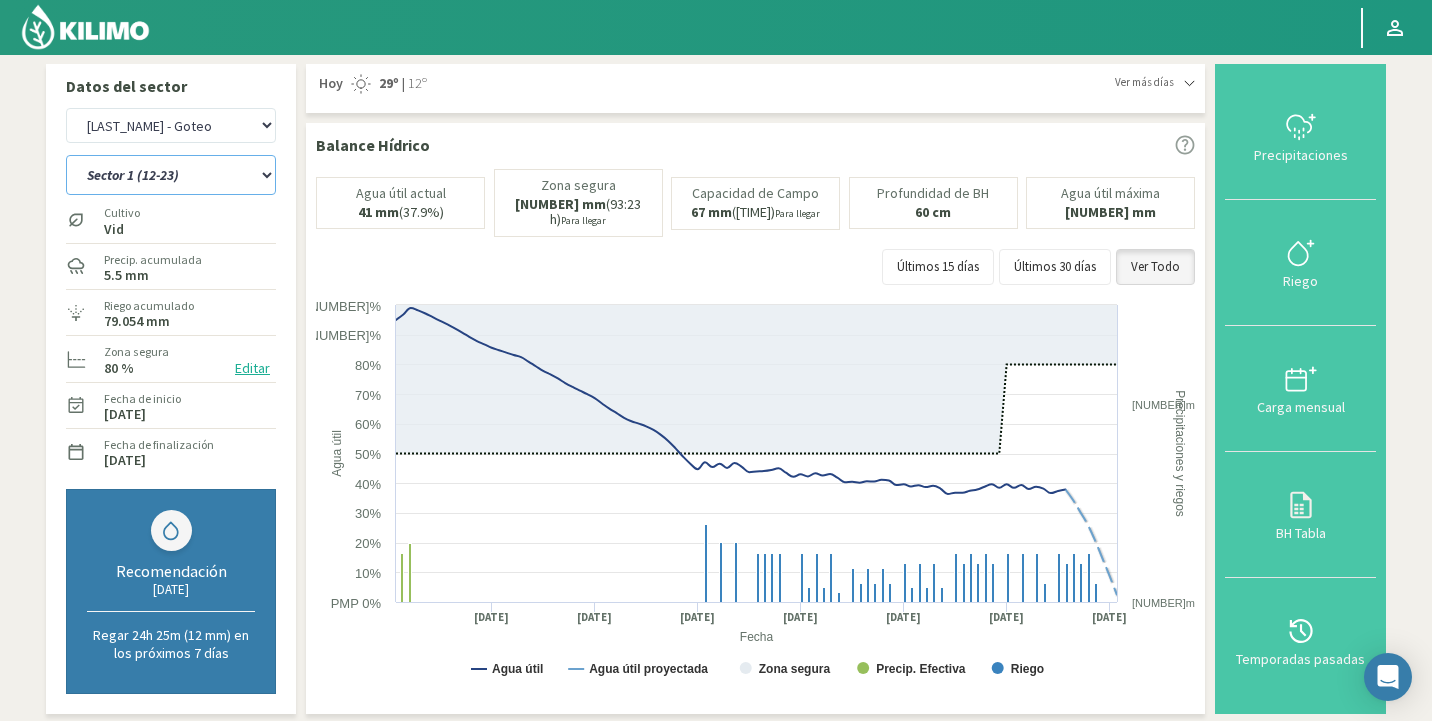 click on "Sector 1 (12-23)   Sector 2 (1-11, 24-26)   Sector 3 (27-28)   Sector 4 (29-39)   Sector 5 (40-47)" at bounding box center (171, 175) 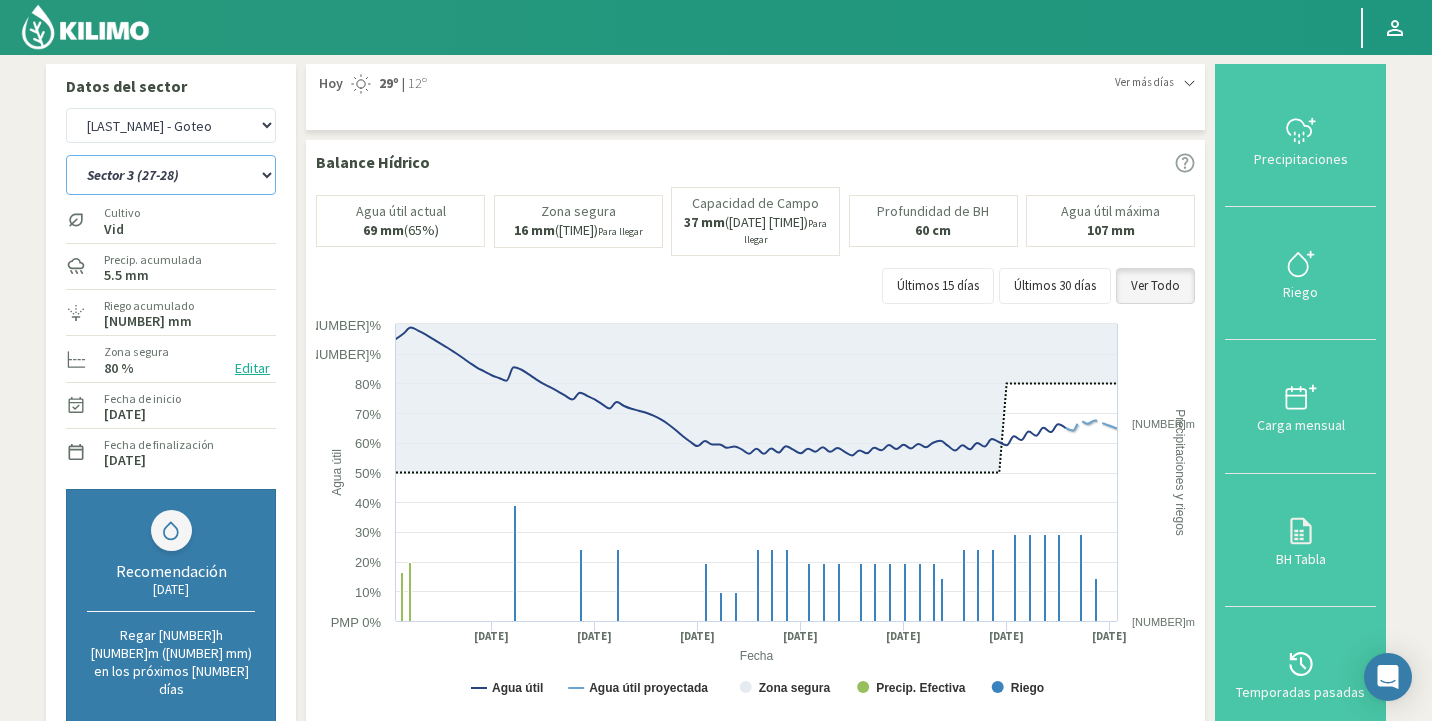 click on "Sector 1 (12-23)   Sector 2 (1-11, 24-26)   Sector 3 (27-28)   Sector 4 (29-39)   Sector 5 (40-47)" at bounding box center [171, 175] 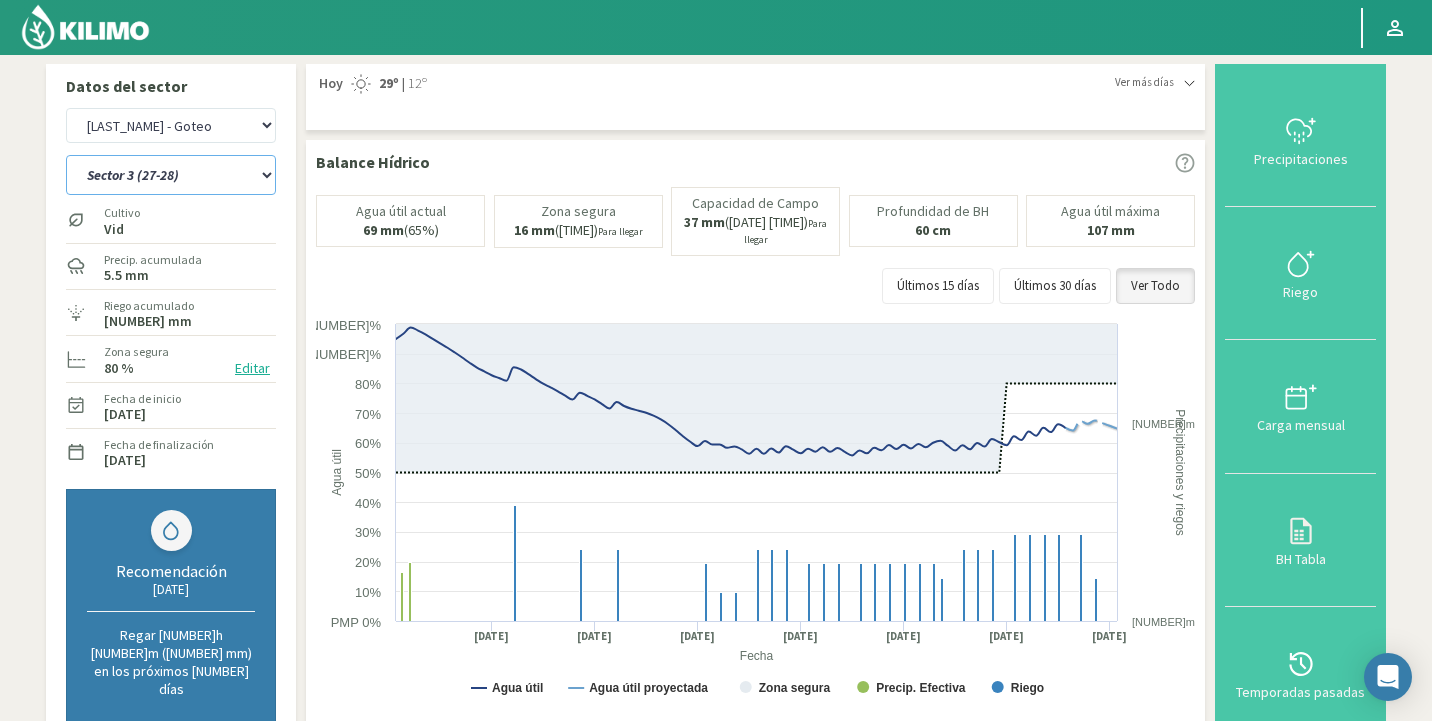 select on "5: Object" 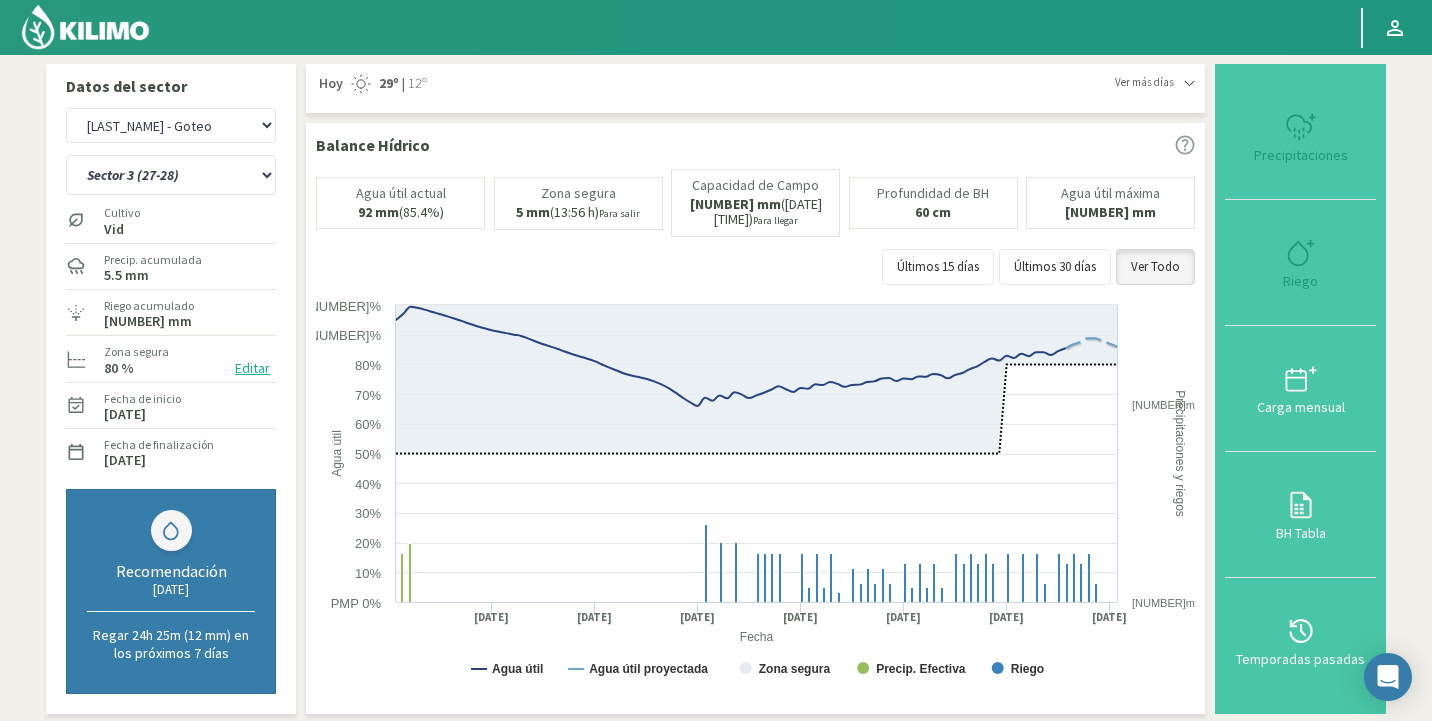 click at bounding box center [85, 27] 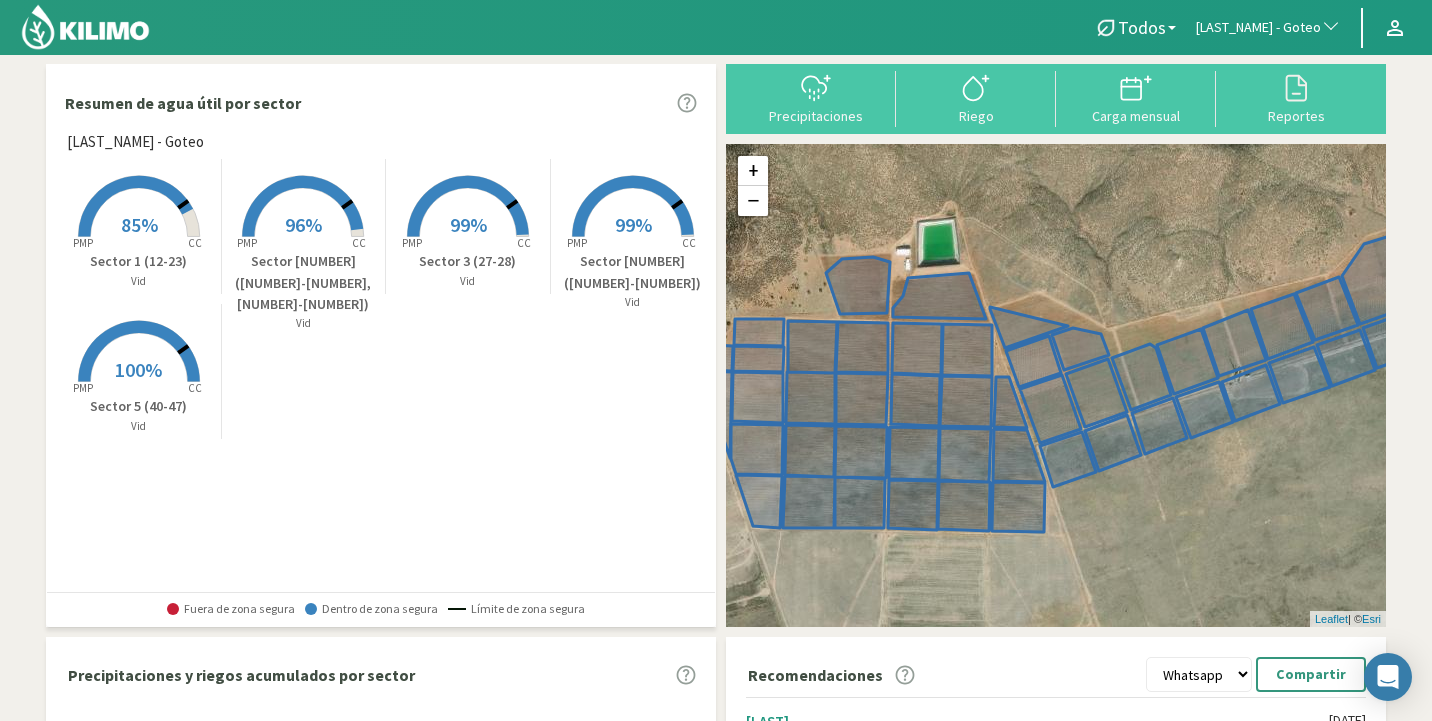 click at bounding box center [139, 384] 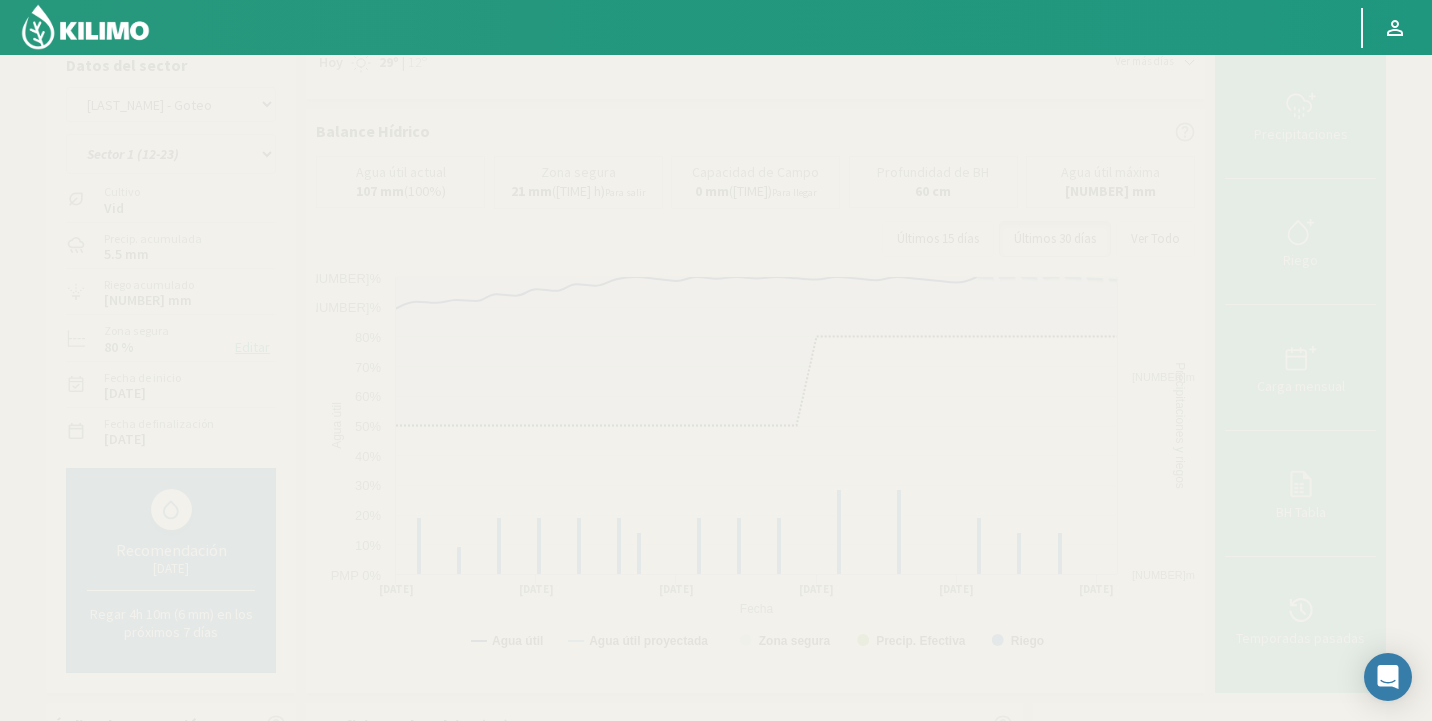 scroll, scrollTop: 0, scrollLeft: 0, axis: both 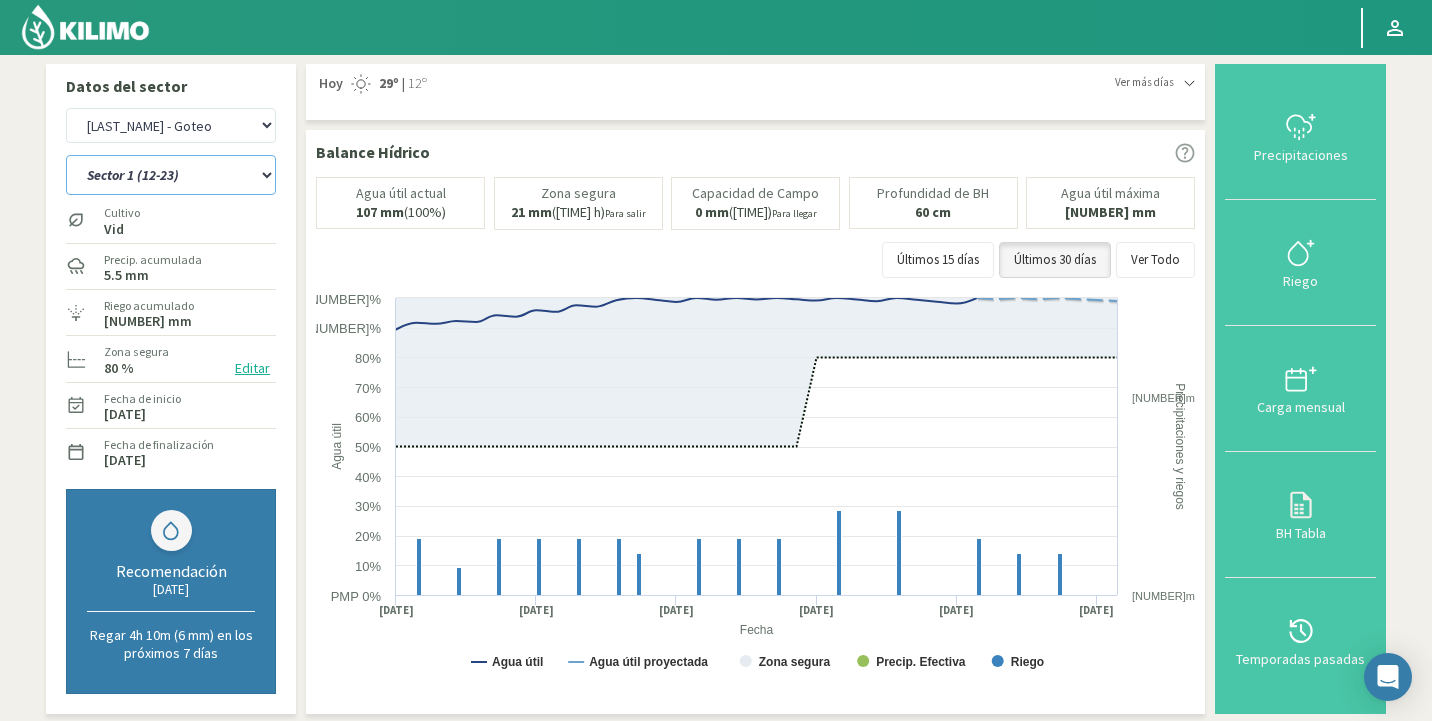 click on "Sector 1 (12-23)   Sector 2 (1-11, 24-26)   Sector 3 (27-28)   Sector 4 (29-39)   Sector 5 (40-47)" at bounding box center [171, 175] 